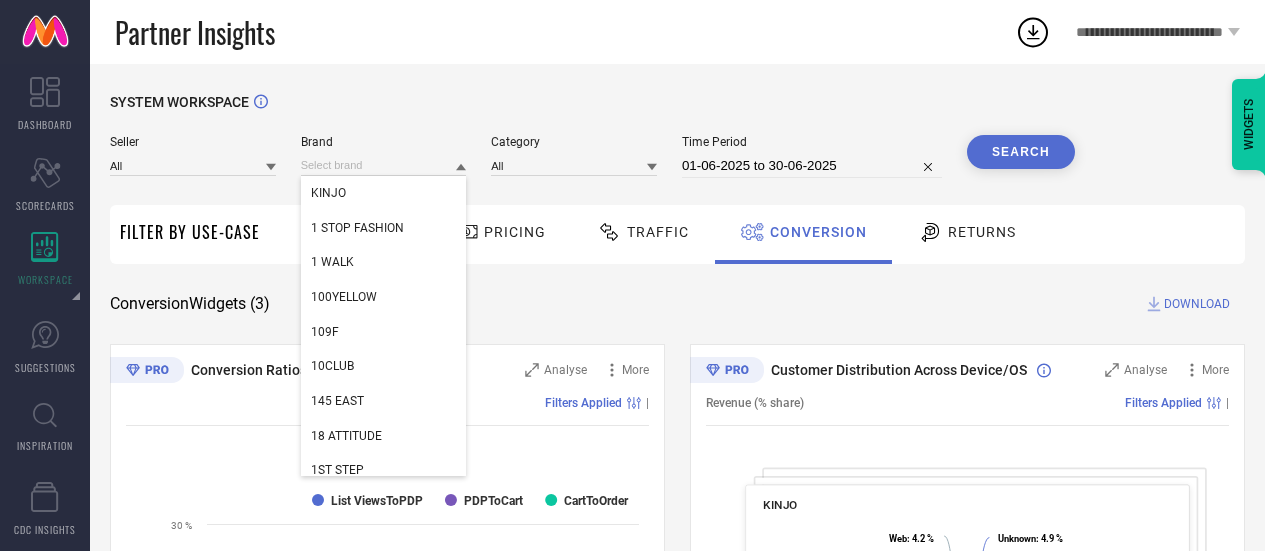 scroll, scrollTop: 0, scrollLeft: 0, axis: both 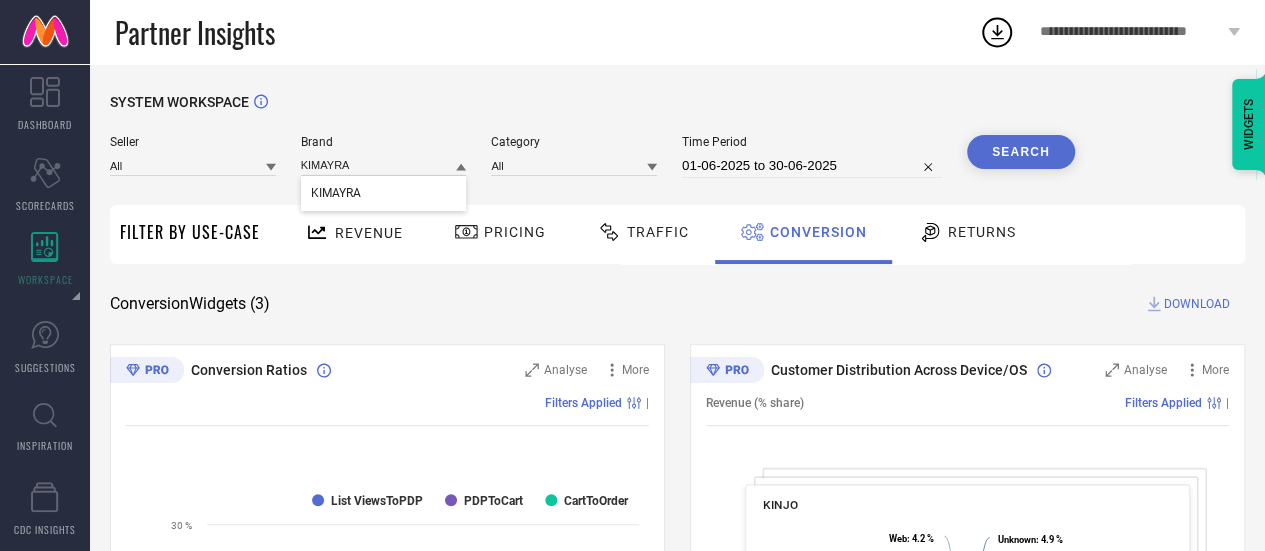 type on "KIMAYRA" 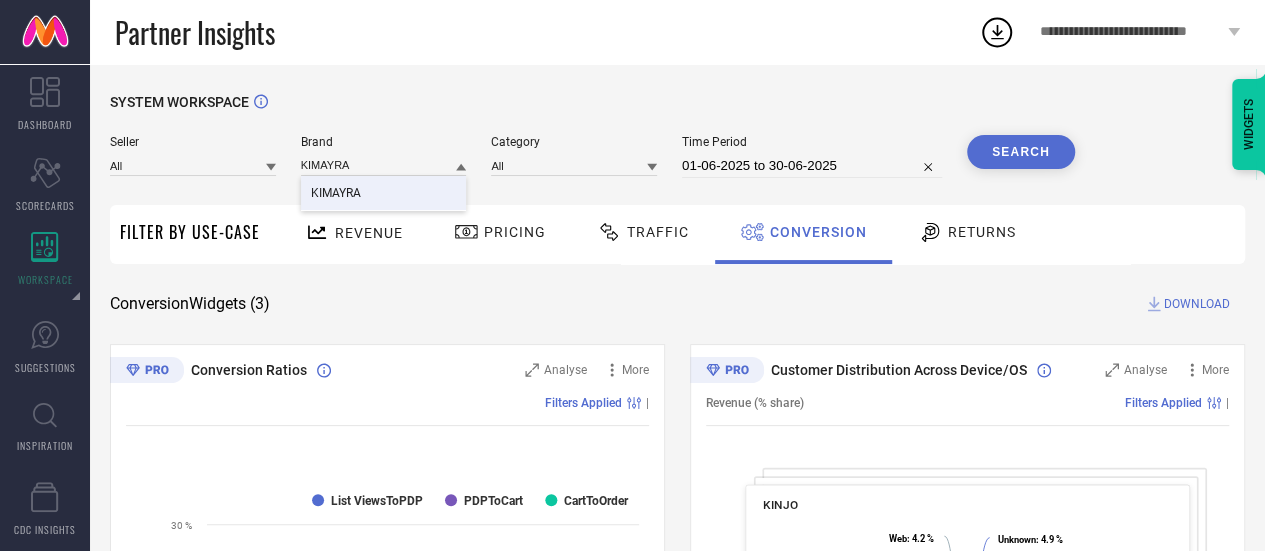 click on "KIMAYRA" at bounding box center (384, 193) 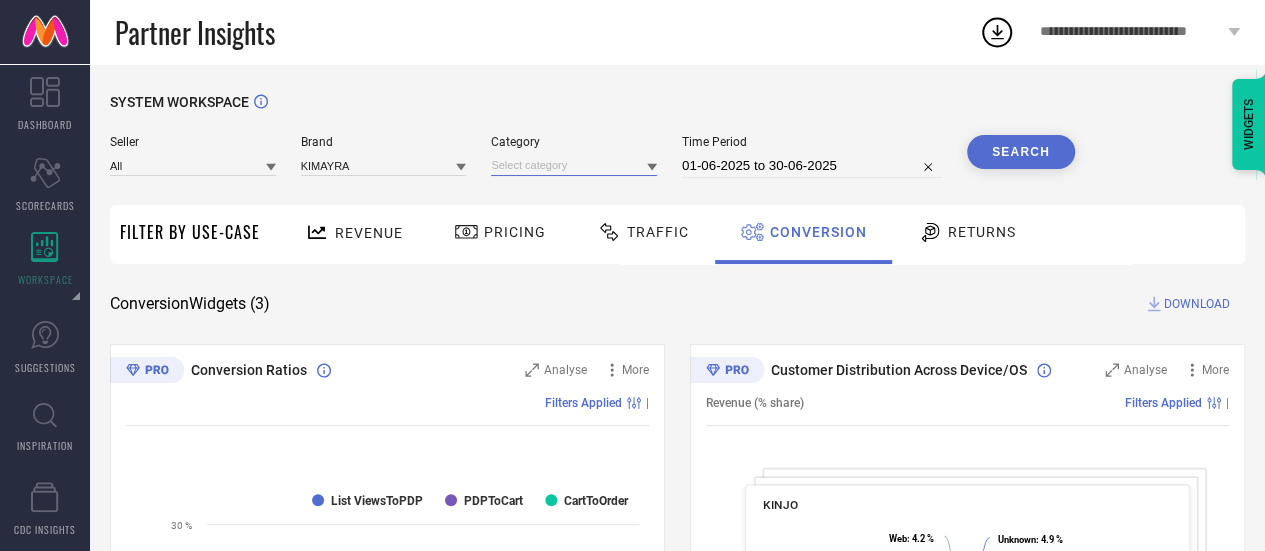 click at bounding box center (574, 165) 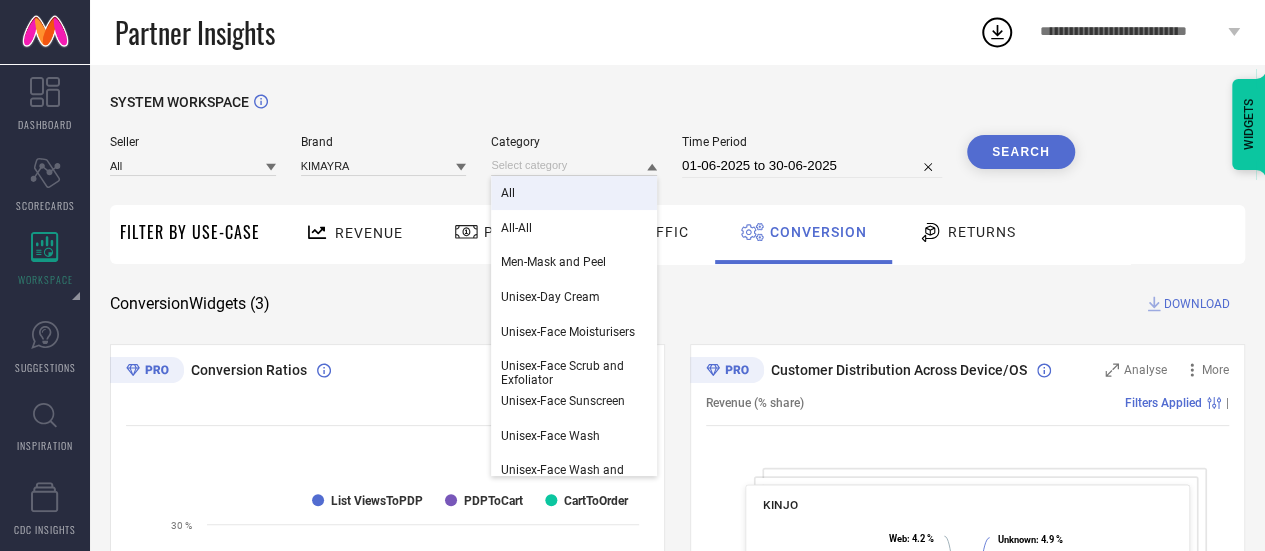 click on "All" at bounding box center (574, 193) 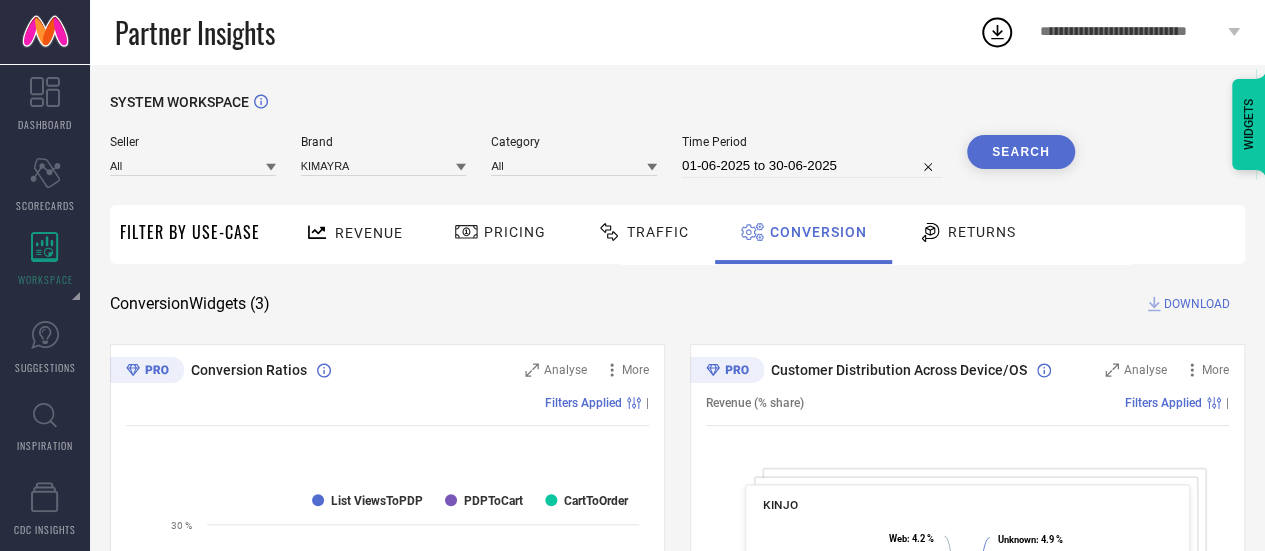 click on "Search" at bounding box center [1021, 152] 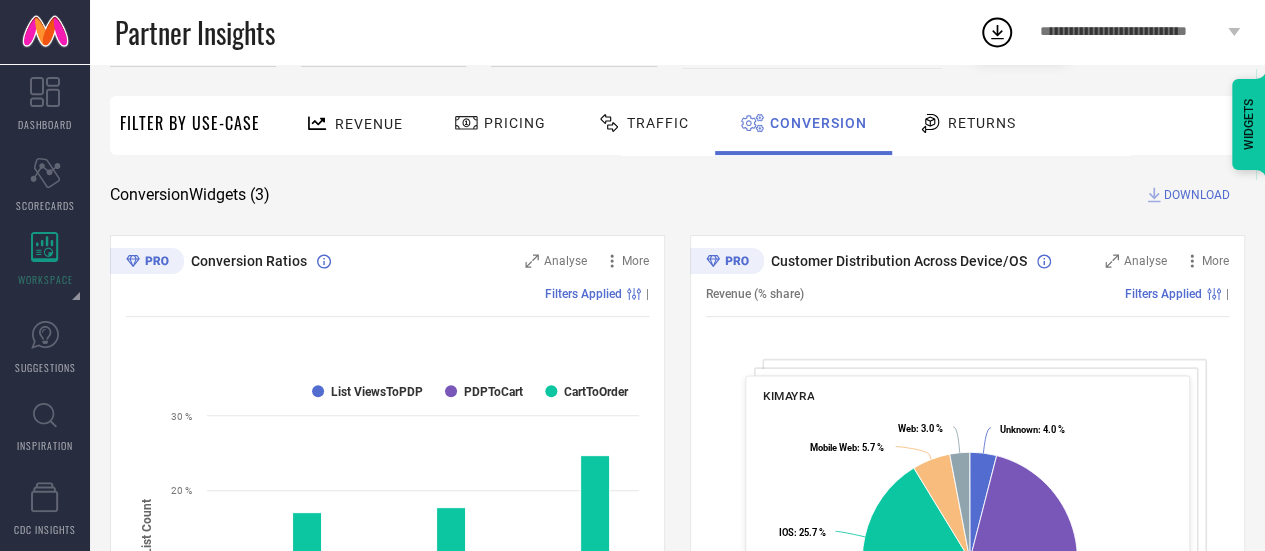scroll, scrollTop: 110, scrollLeft: 0, axis: vertical 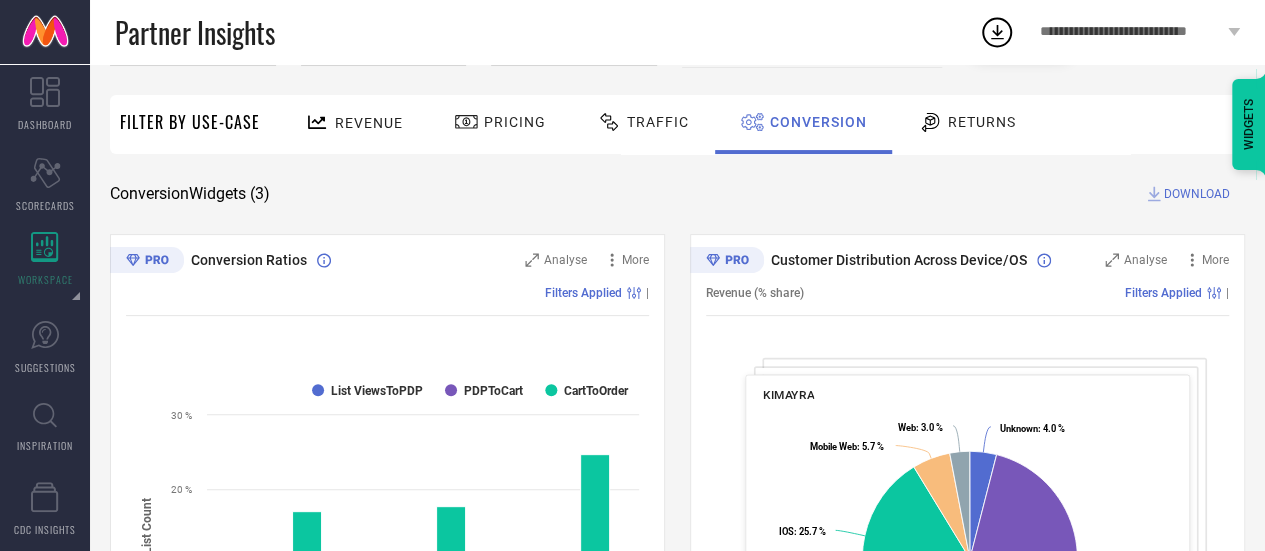 click on "DOWNLOAD" at bounding box center (1197, 194) 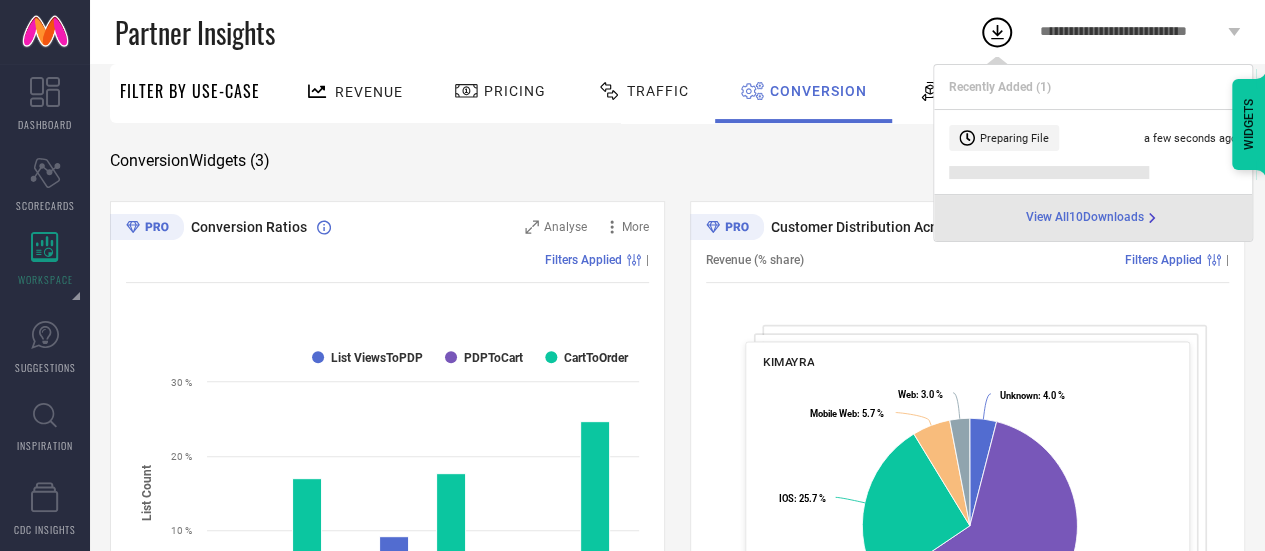 scroll, scrollTop: 0, scrollLeft: 0, axis: both 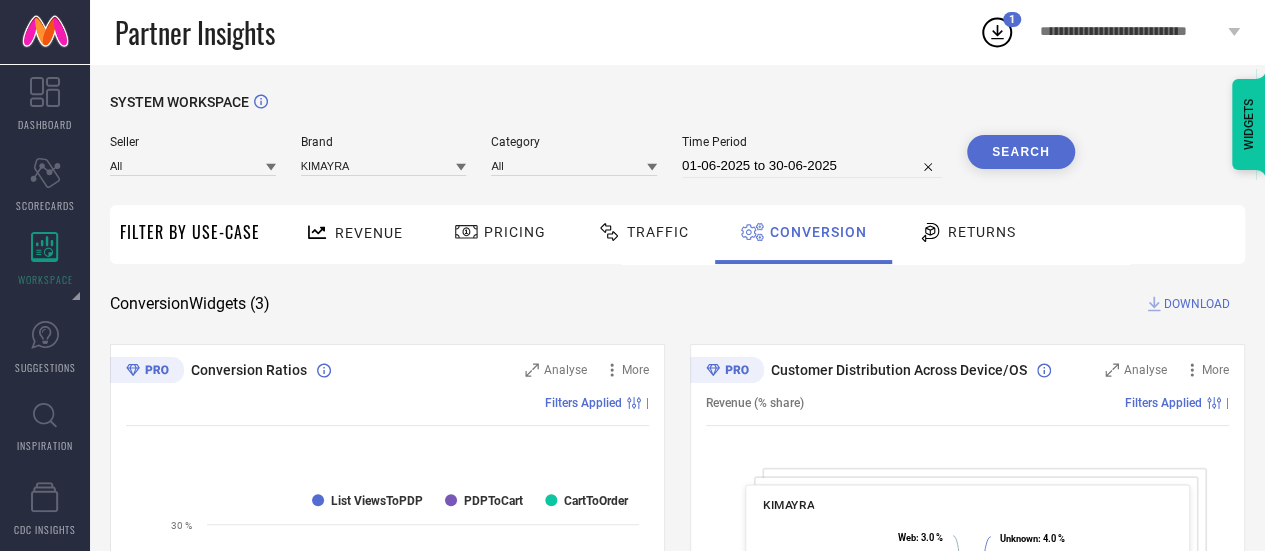 click on "Revenue" at bounding box center [354, 232] 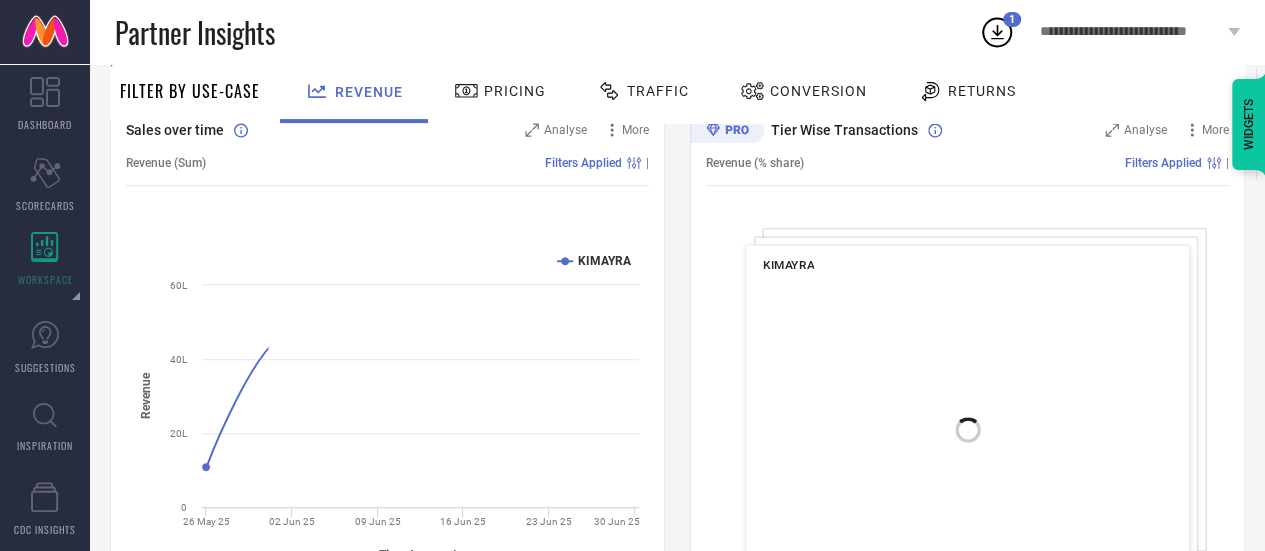 scroll, scrollTop: 244, scrollLeft: 0, axis: vertical 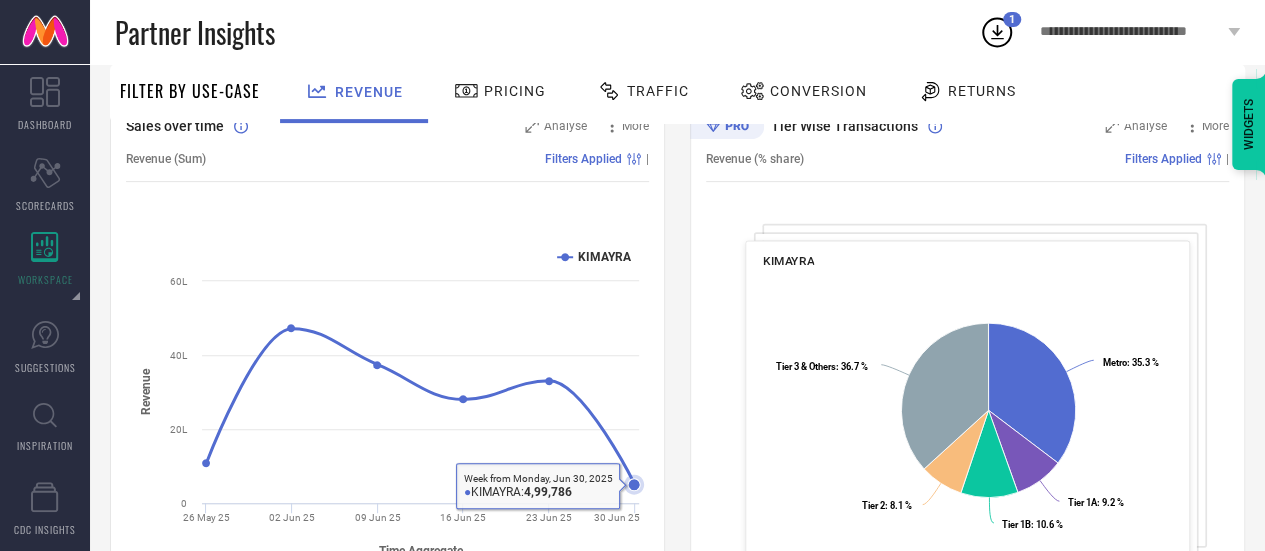 click 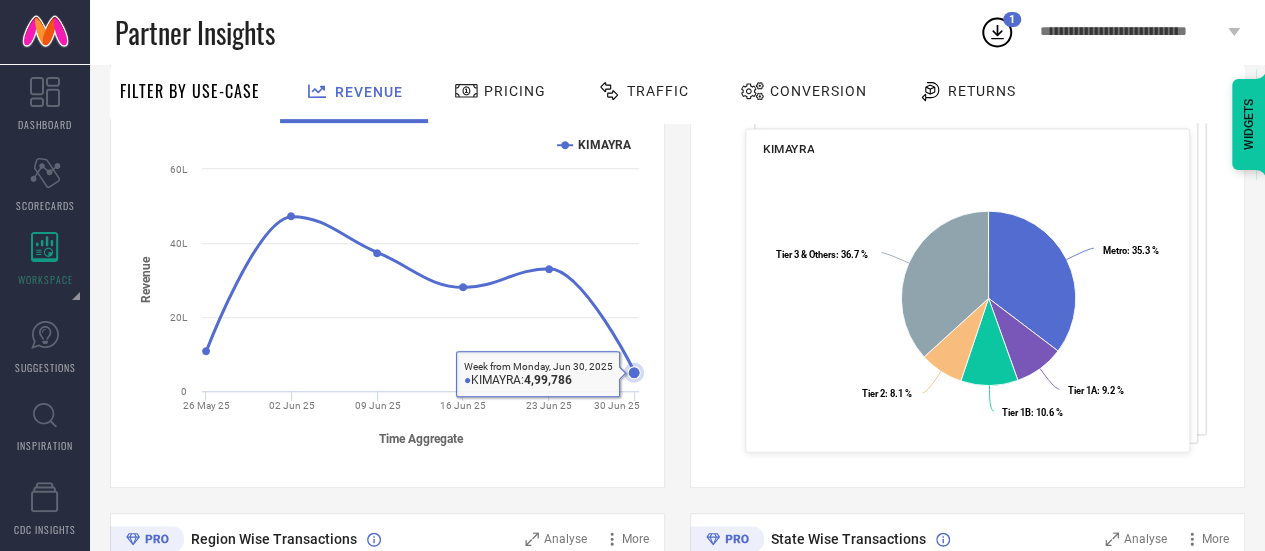 scroll, scrollTop: 359, scrollLeft: 0, axis: vertical 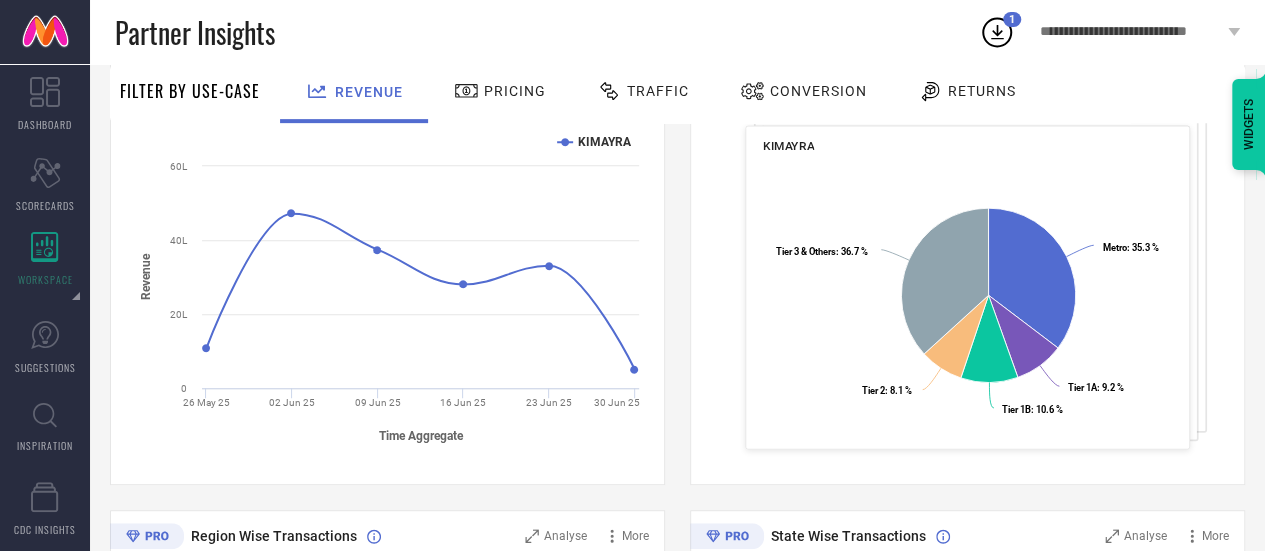 click on "Conversion" at bounding box center [818, 91] 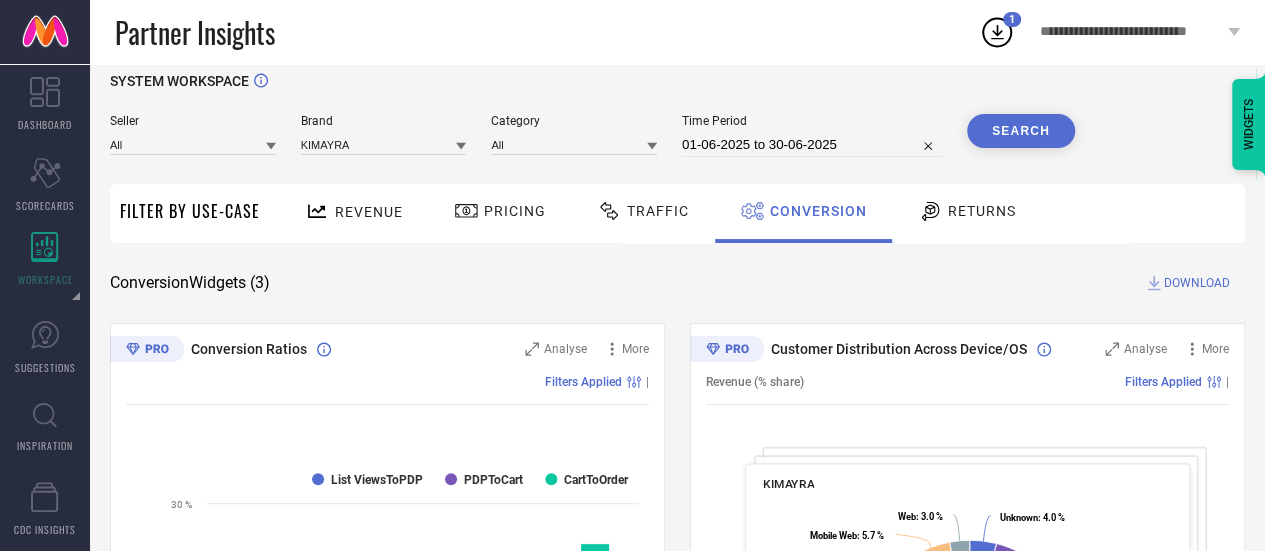 scroll, scrollTop: 0, scrollLeft: 0, axis: both 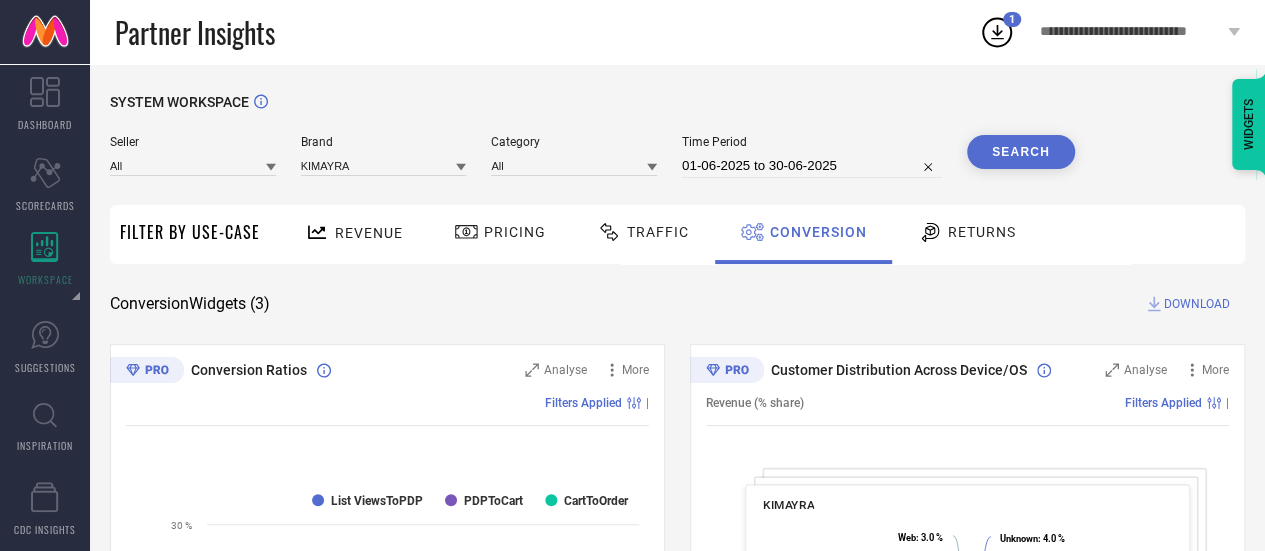 select on "5" 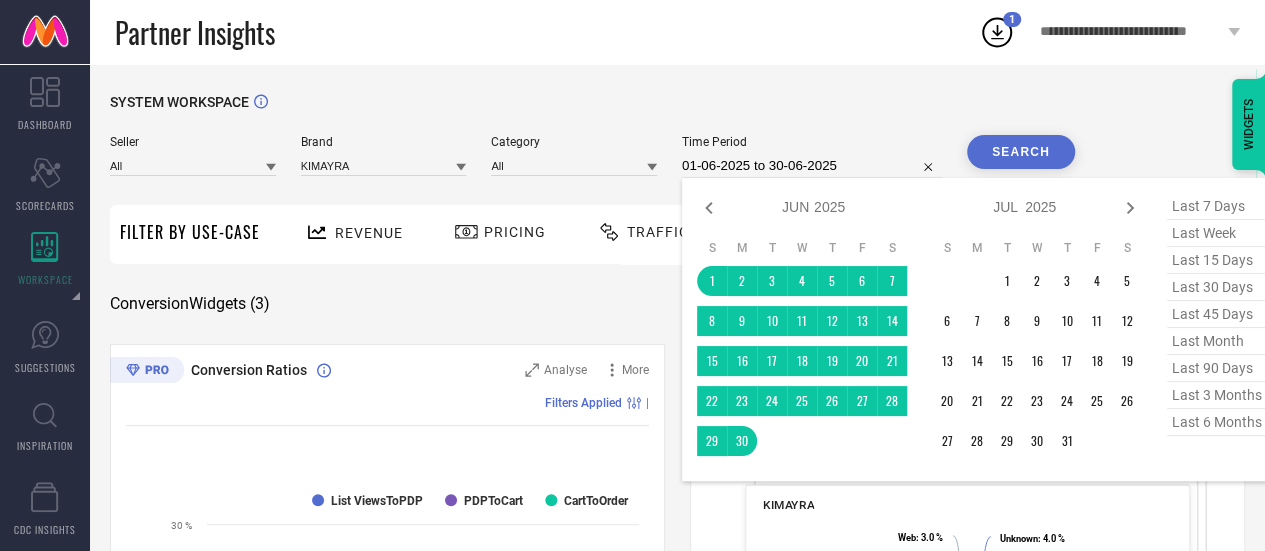 click on "01-06-2025 to 30-06-2025" at bounding box center [812, 166] 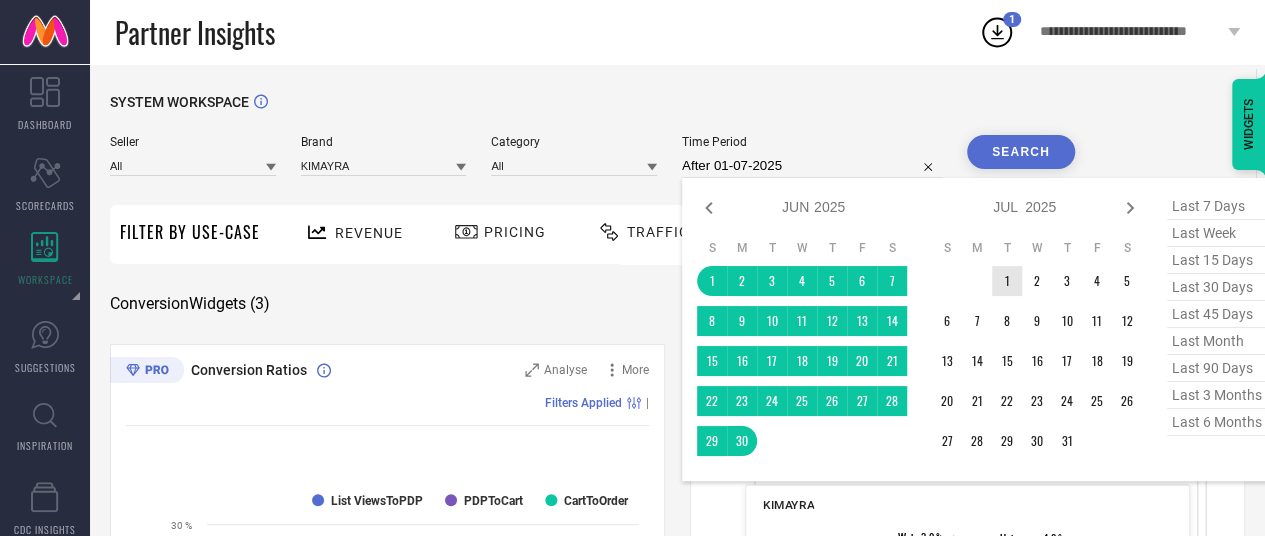 click on "1" at bounding box center [1007, 281] 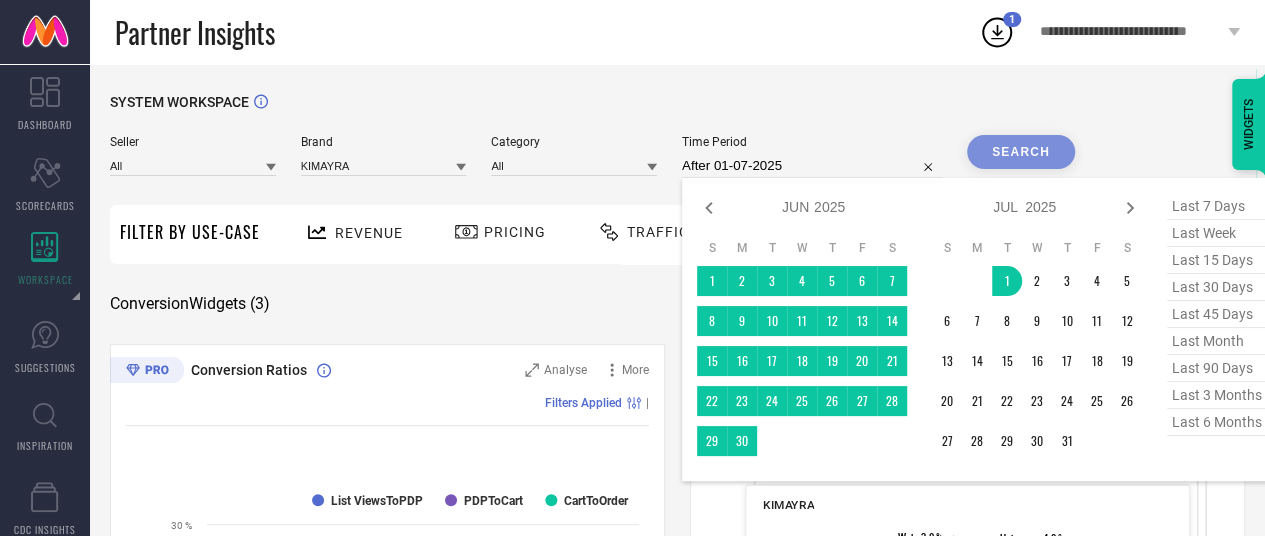type on "01-07-2025 to 31-07-2025" 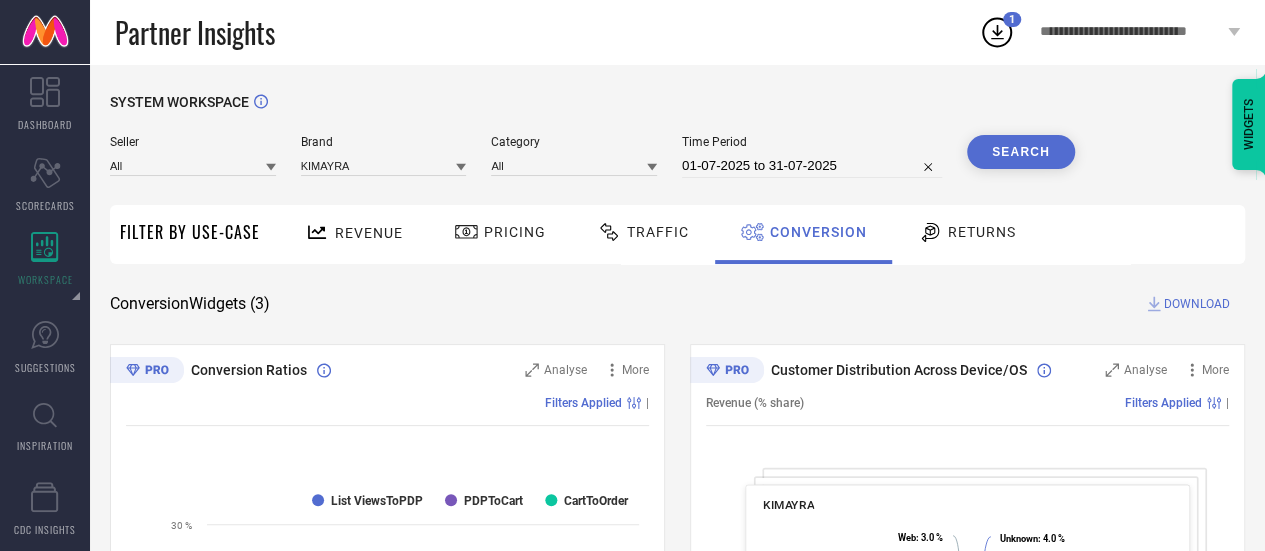 click on "Search" at bounding box center [1021, 152] 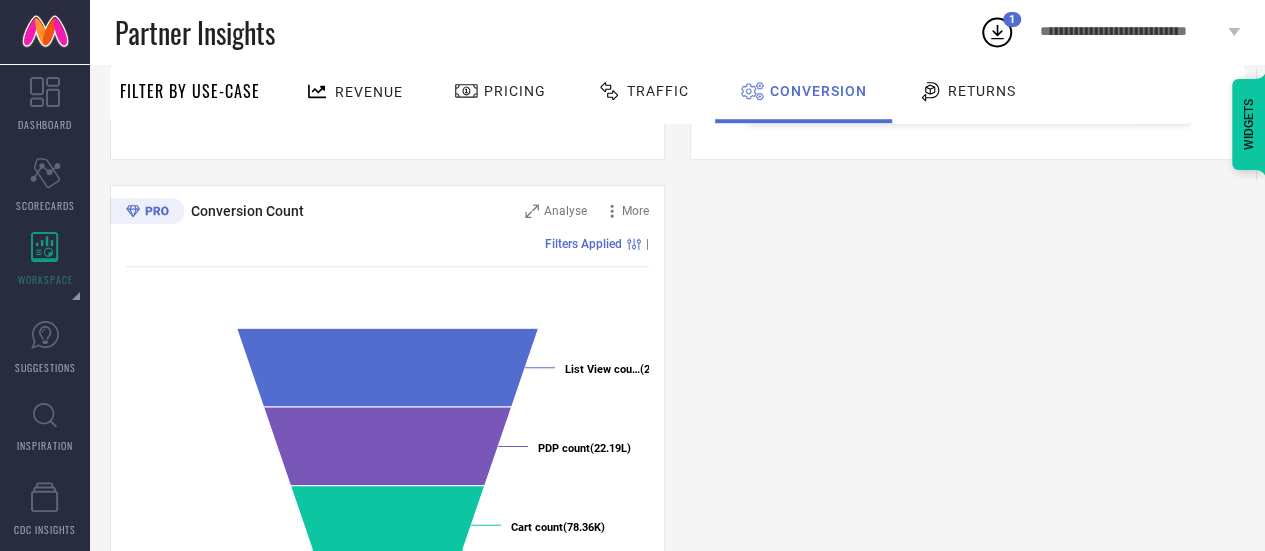 scroll, scrollTop: 685, scrollLeft: 0, axis: vertical 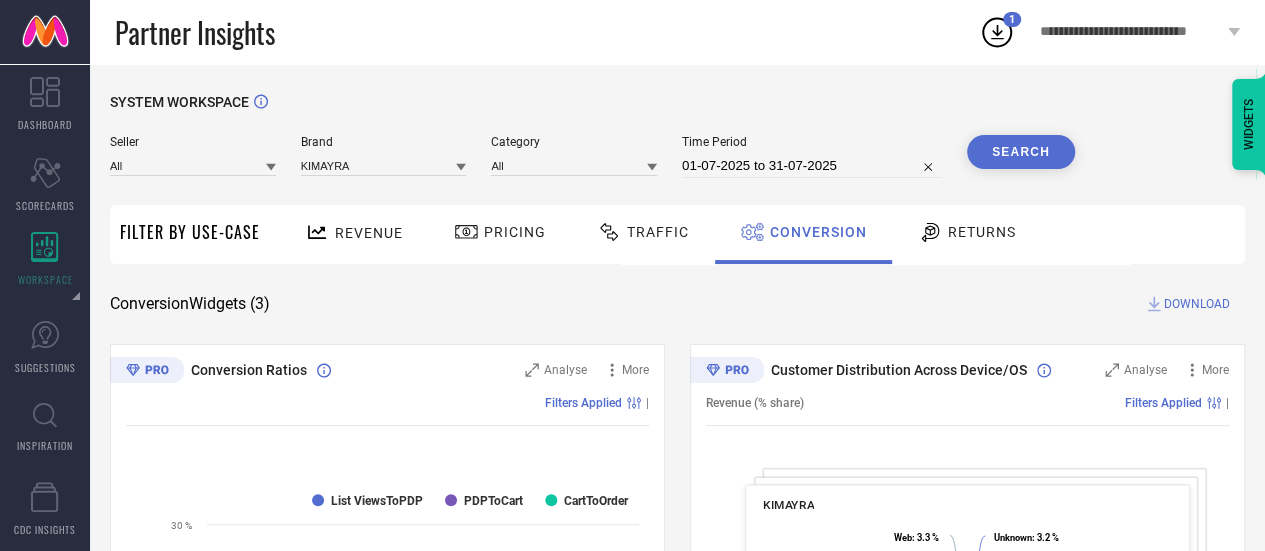 click on "Brand KIMAYRA Category All Time Period 01-07-2025 to 31-07-2025 Search" at bounding box center [592, 165] 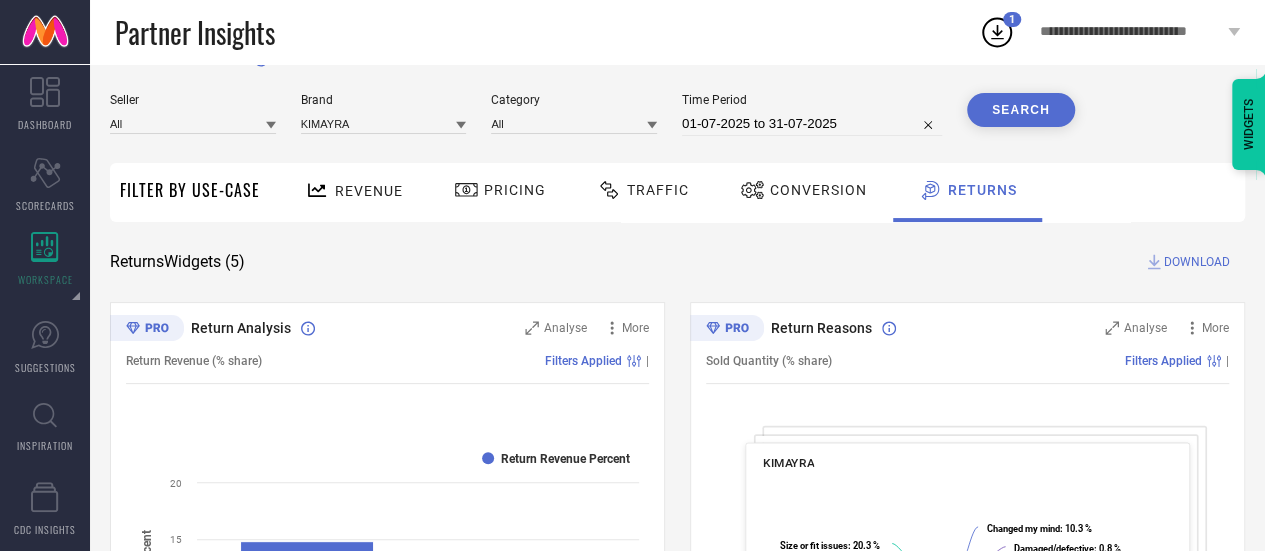 scroll, scrollTop: 0, scrollLeft: 0, axis: both 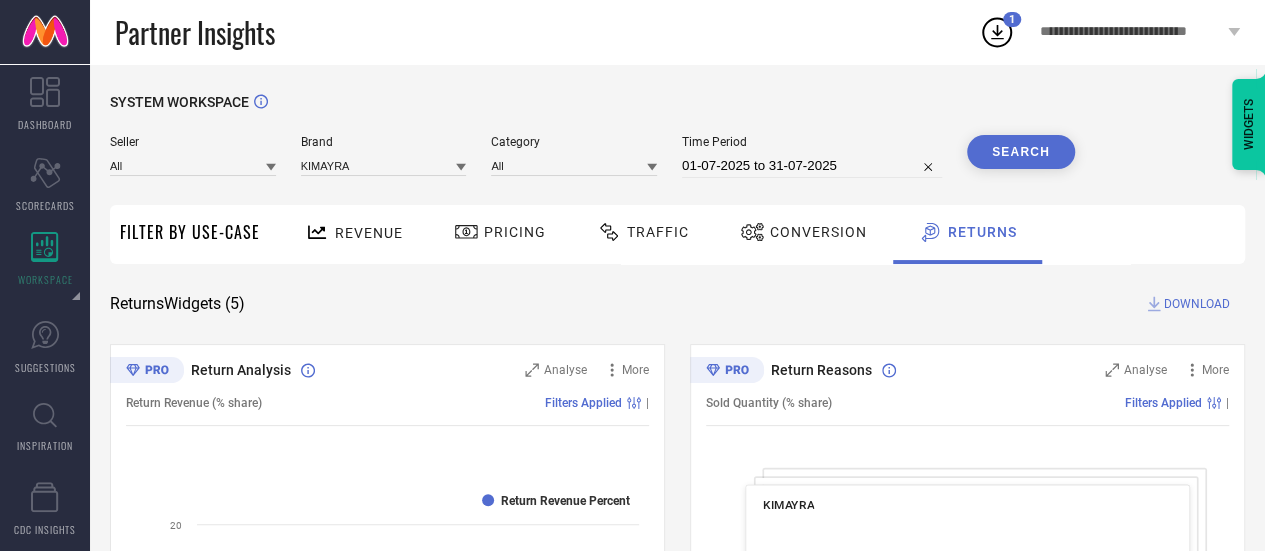 click on "Conversion" at bounding box center [818, 232] 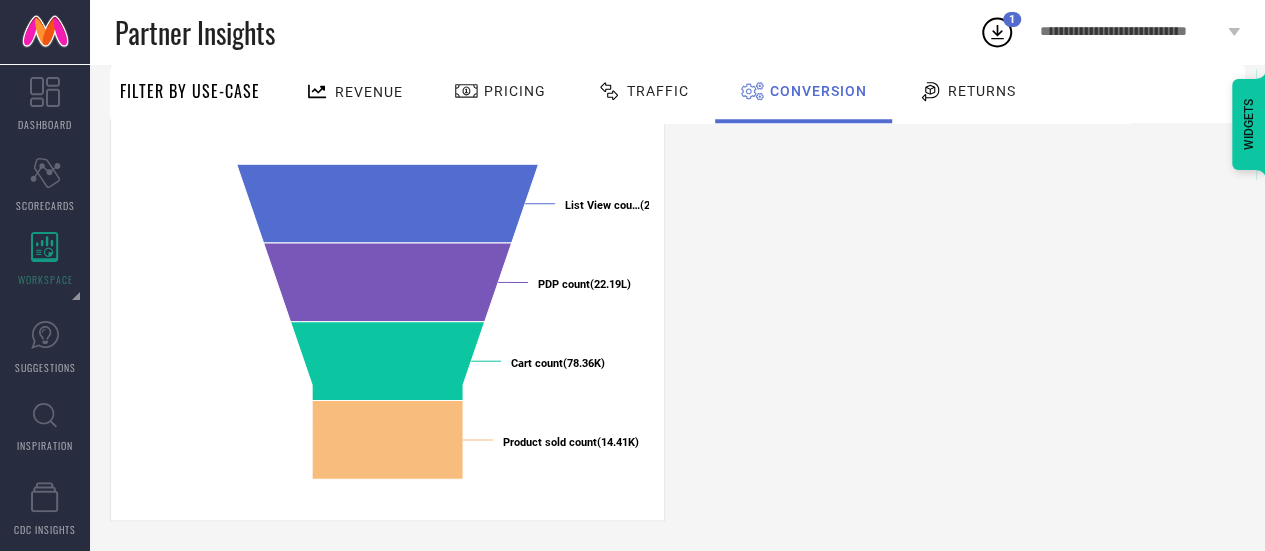 scroll, scrollTop: 0, scrollLeft: 0, axis: both 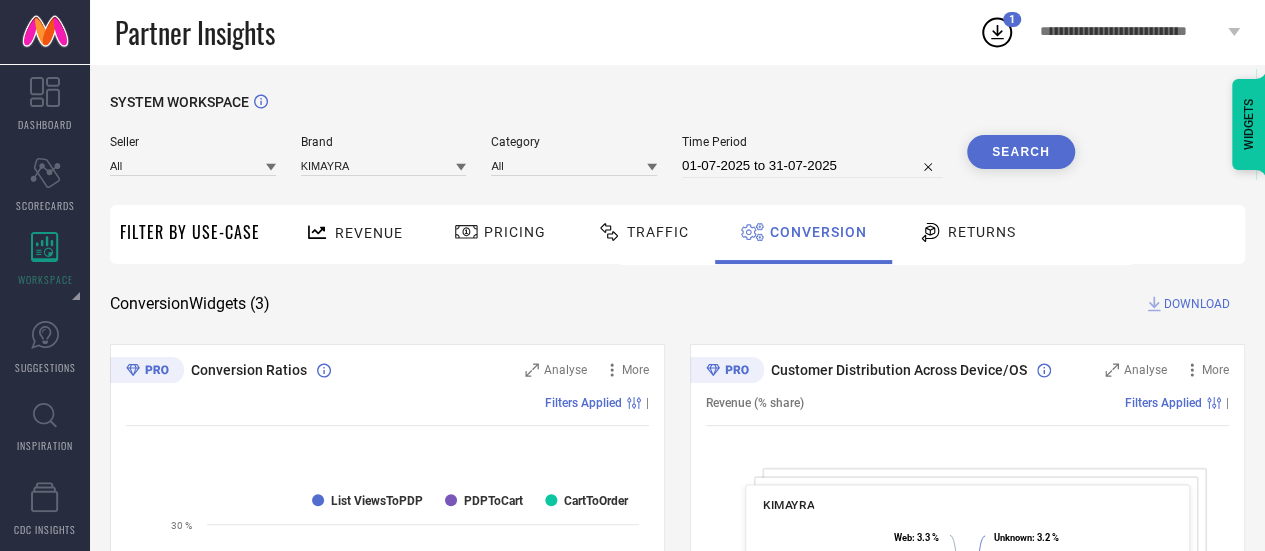click on "Brand KIMAYRA" at bounding box center [384, 156] 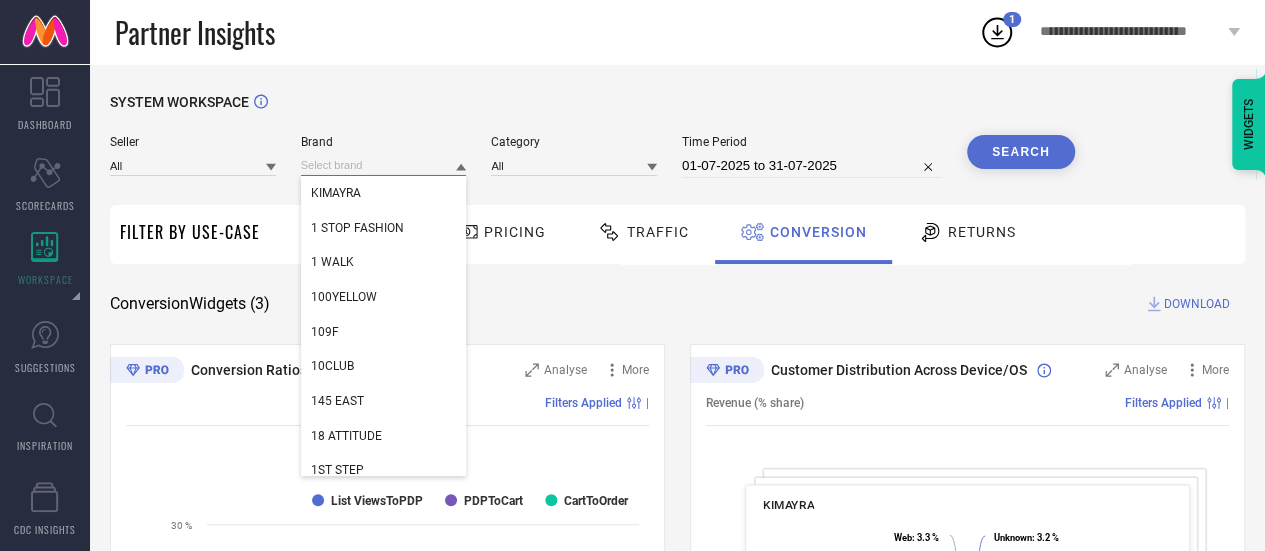 click at bounding box center (384, 165) 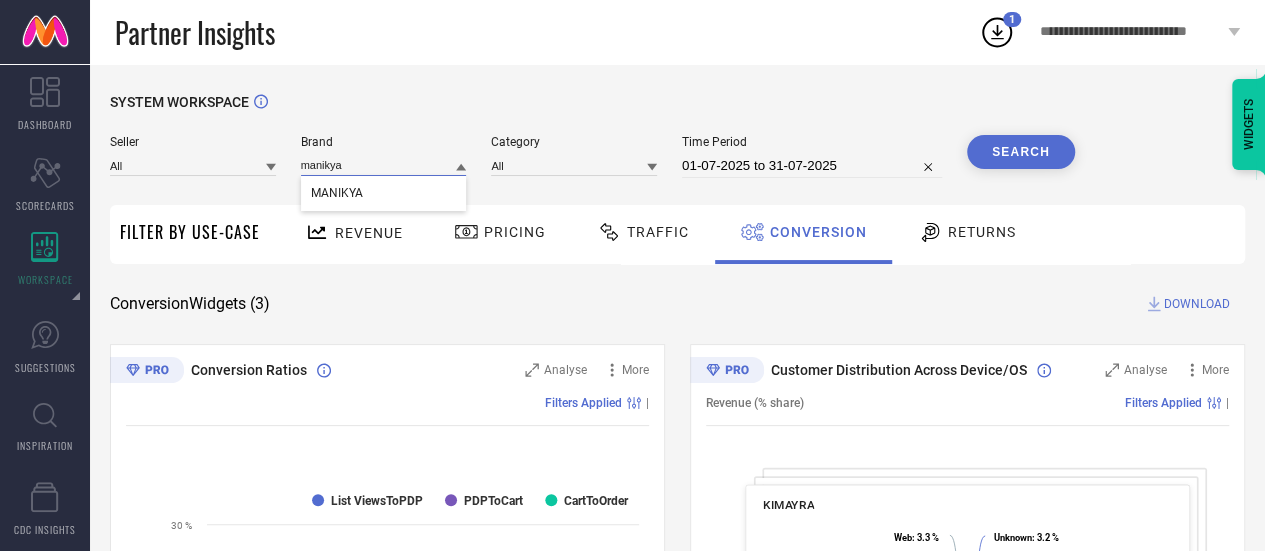 type on "manikya" 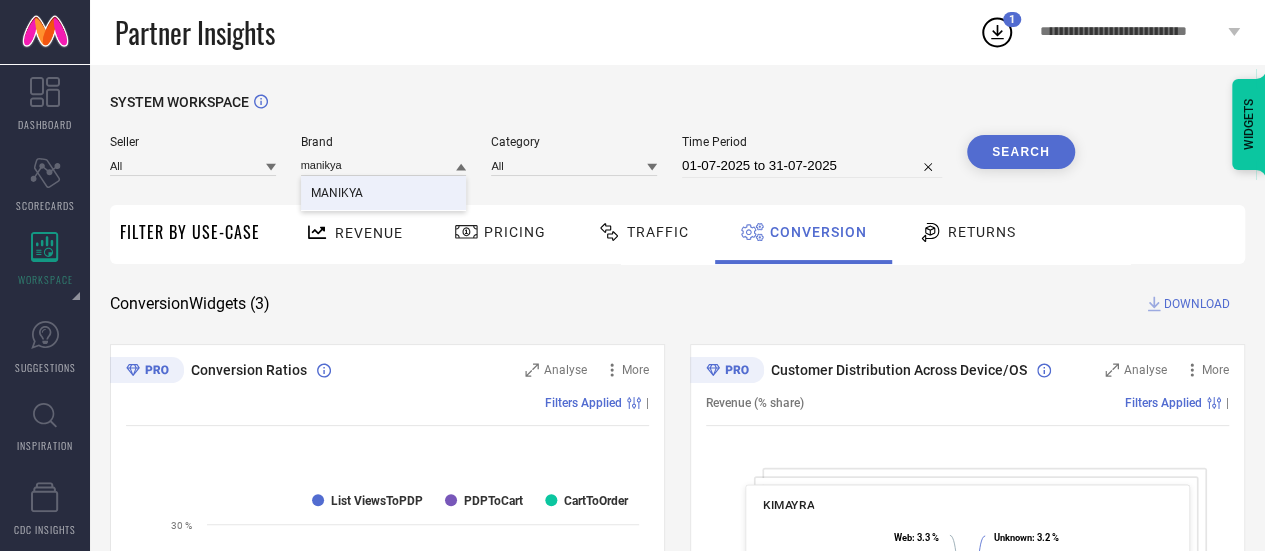 click on "MANIKYA" at bounding box center (384, 193) 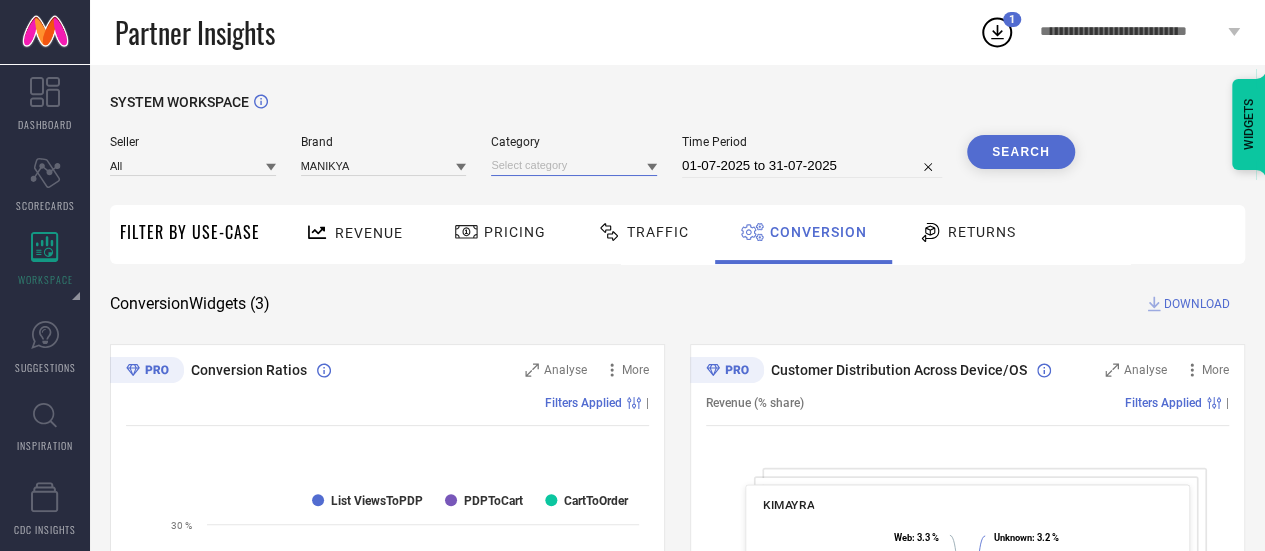 click at bounding box center (574, 165) 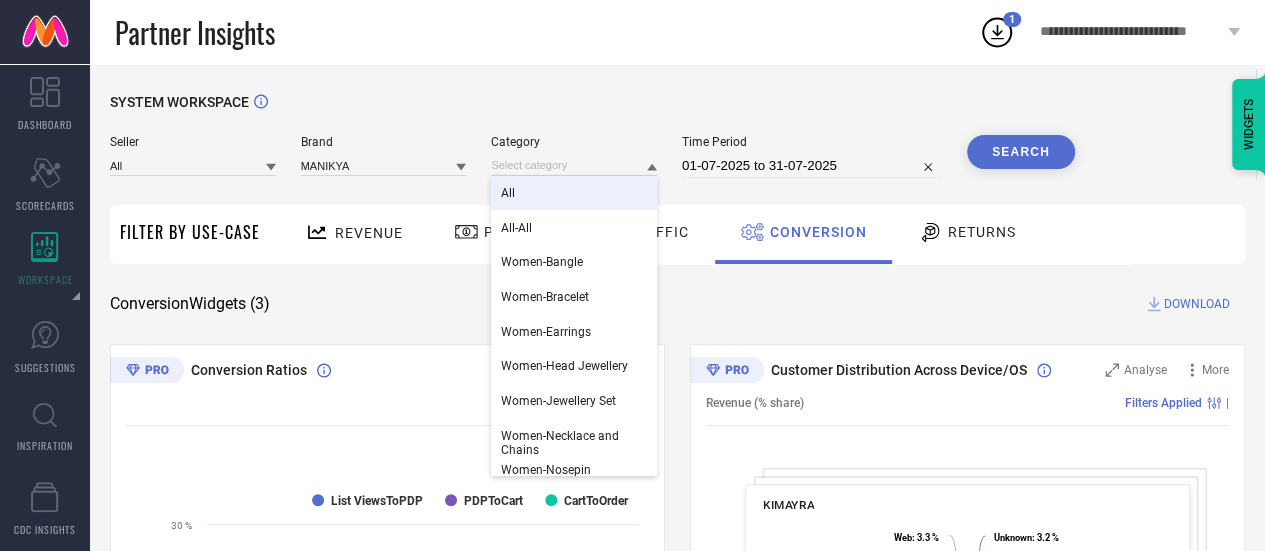 click on "All" at bounding box center (574, 193) 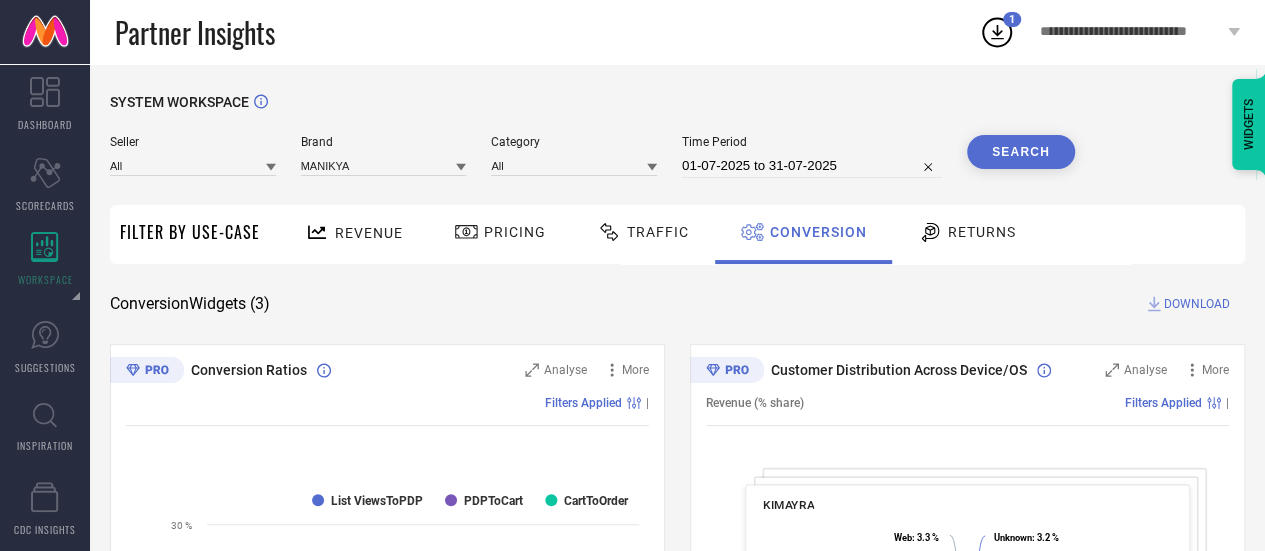 click on "Search" at bounding box center (1021, 152) 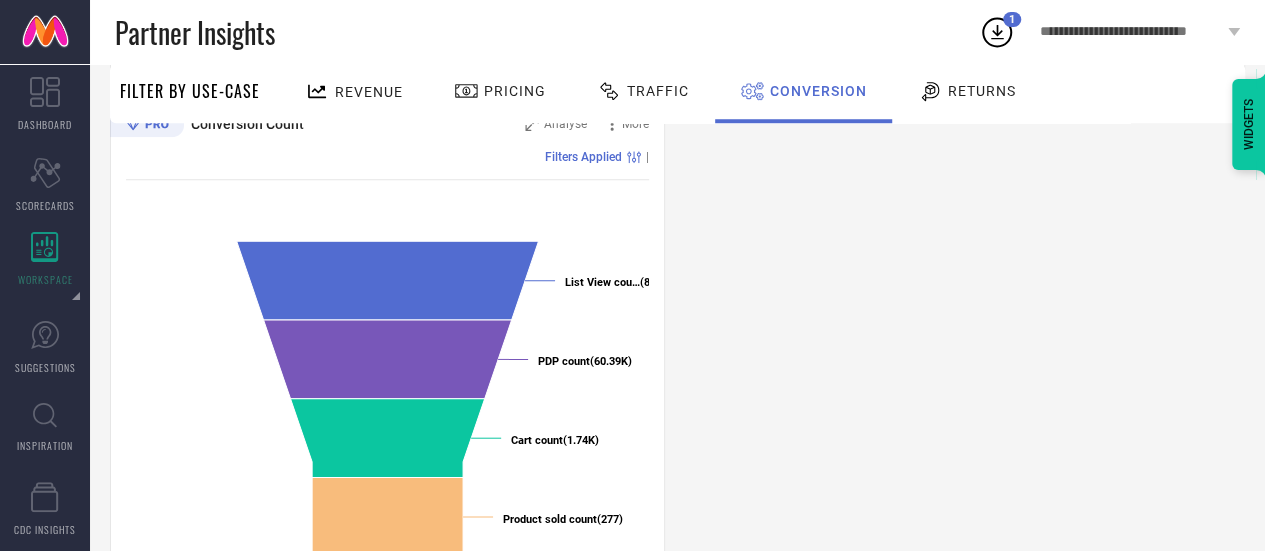 scroll, scrollTop: 772, scrollLeft: 0, axis: vertical 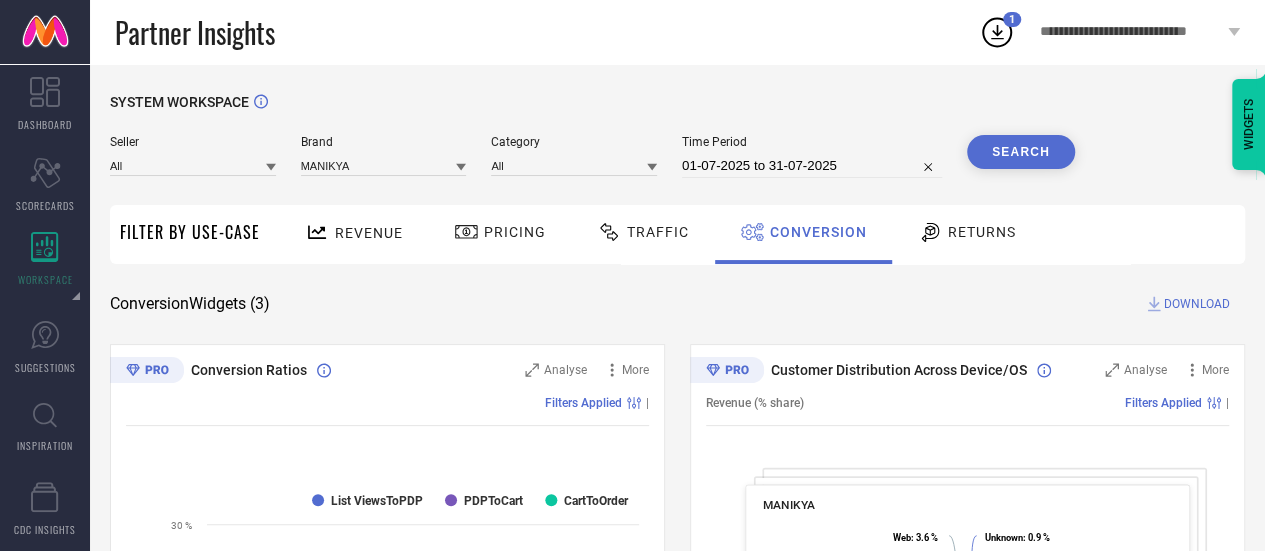 select on "6" 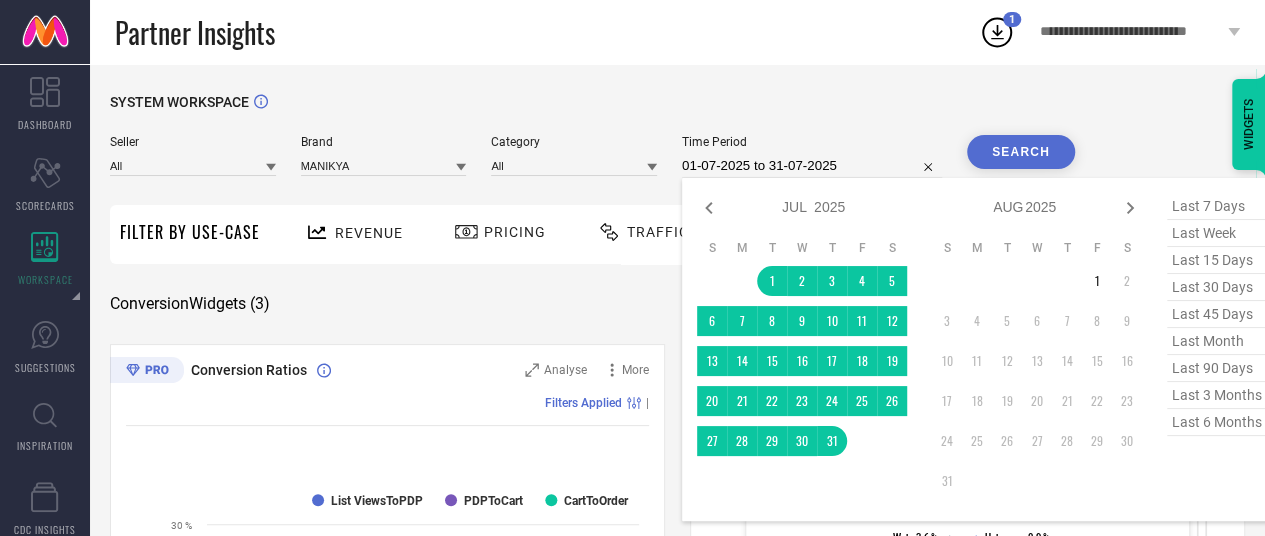 click on "01-07-2025 to 31-07-2025" at bounding box center (812, 166) 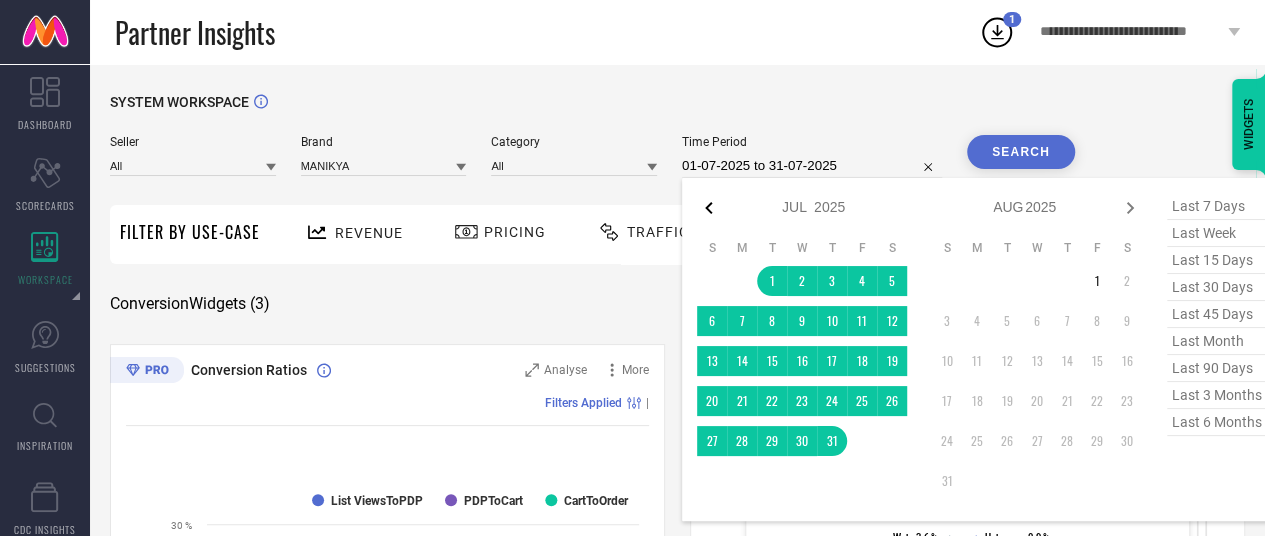 click 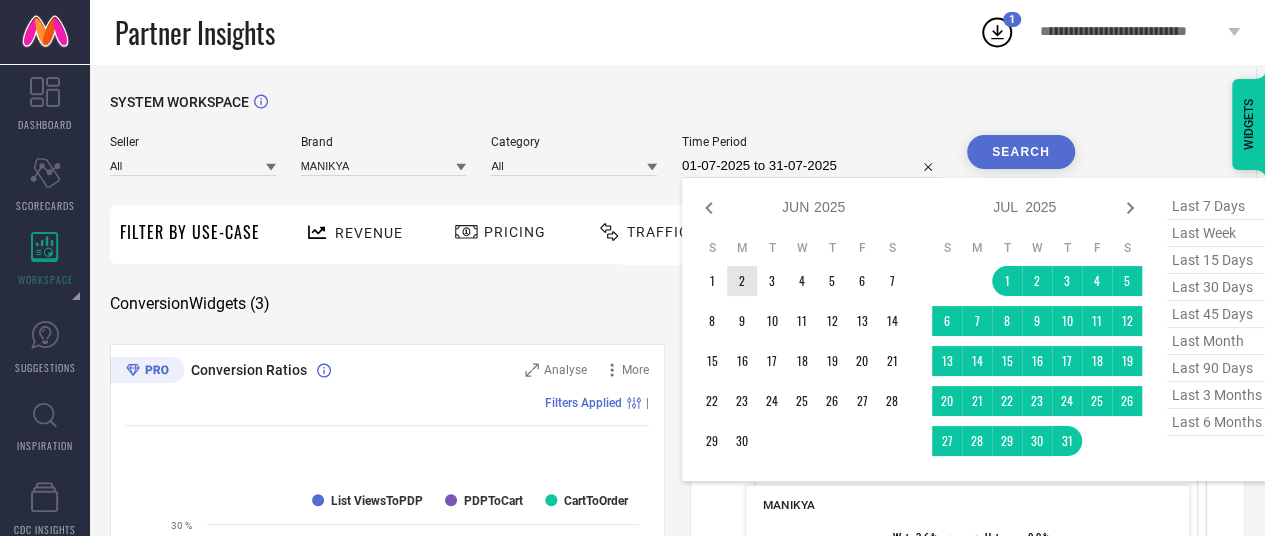 type on "After 01-06-2025" 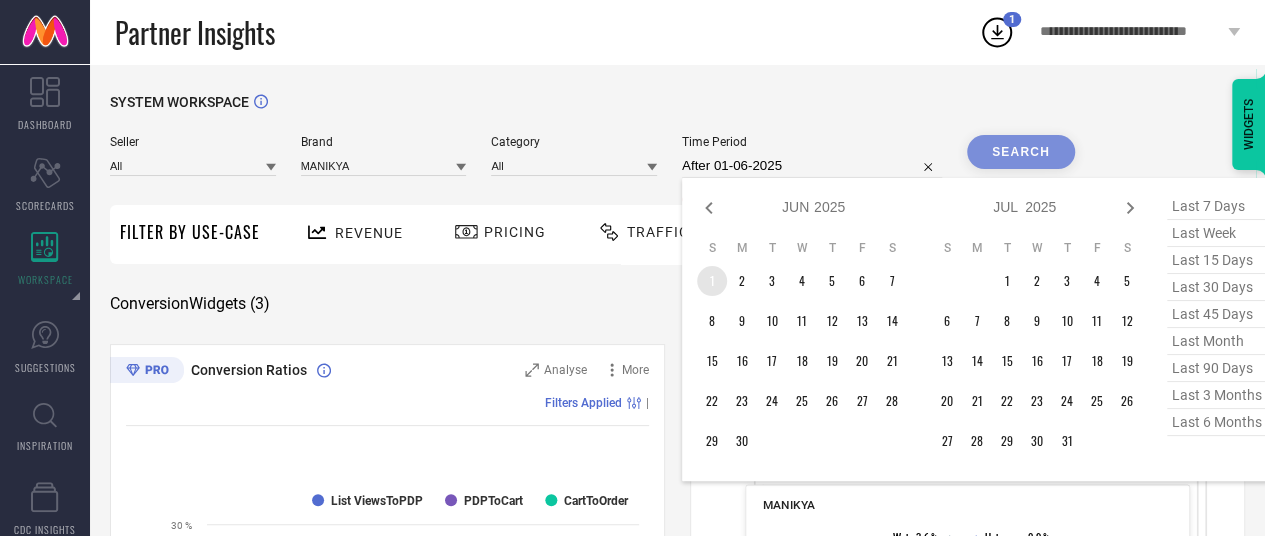 click on "1" at bounding box center (712, 281) 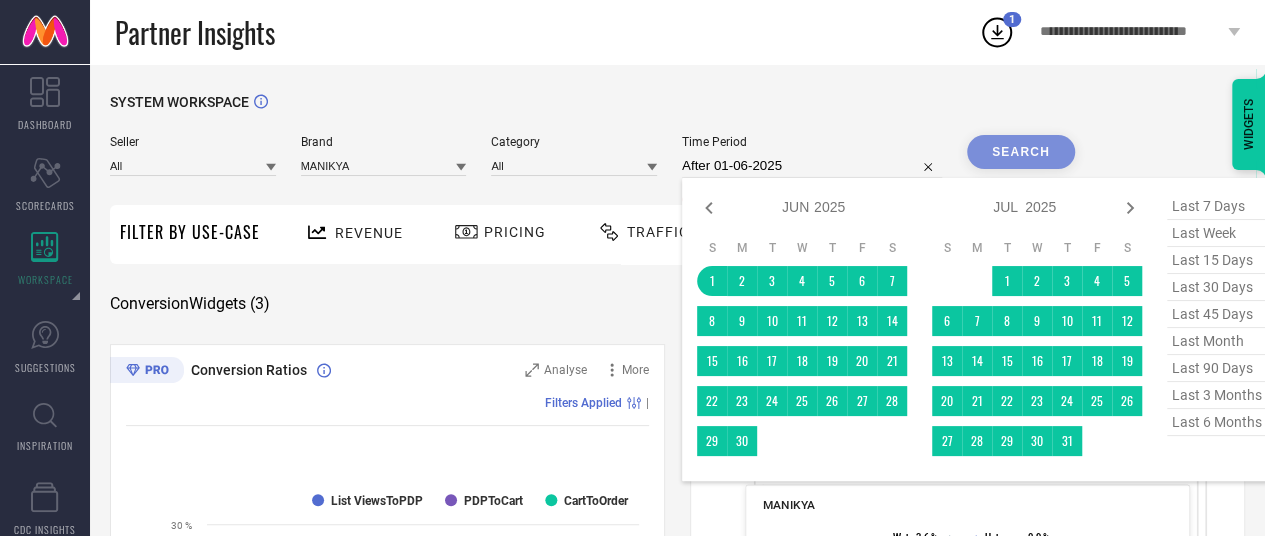 click on "S M T W T F S 1 2 3 4 5 6 7 8 9 10 11 12 13 14 15 16 17 18 19 20 21 22 23 24 25 26 27 28 29 30" at bounding box center (802, 348) 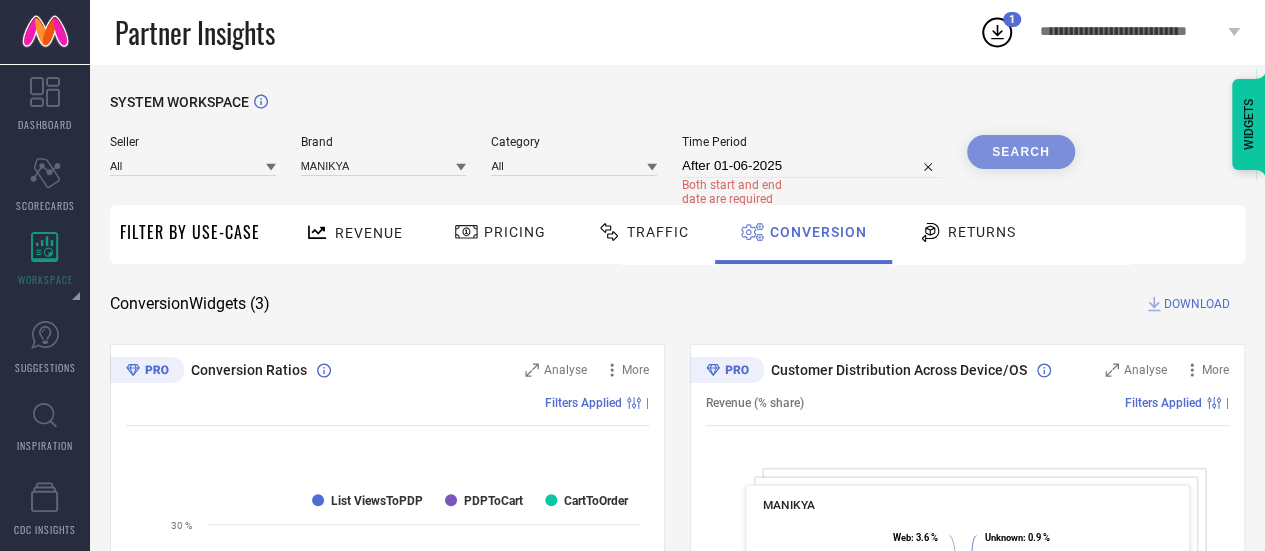 click on "Search" at bounding box center (1021, 152) 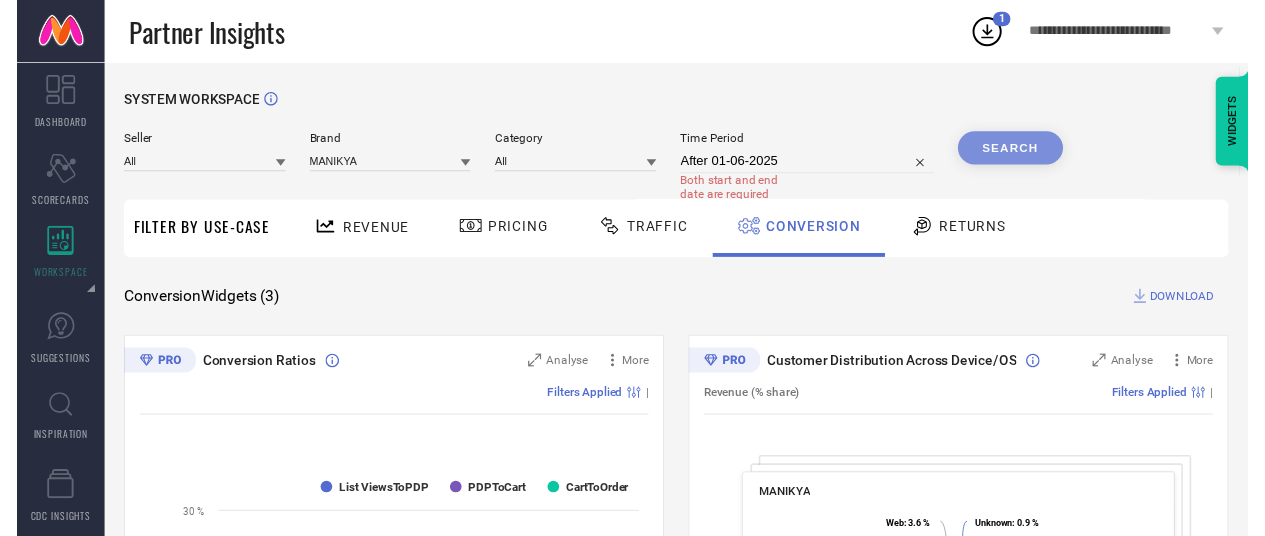 select on "5" 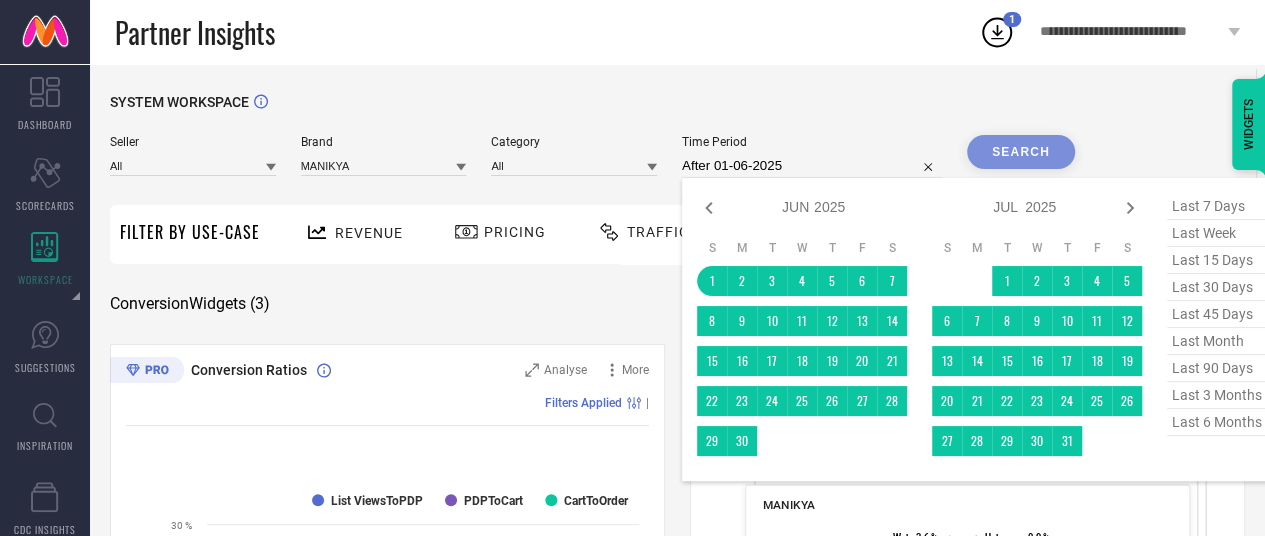 type on "01-06-2025 to 30-06-2025" 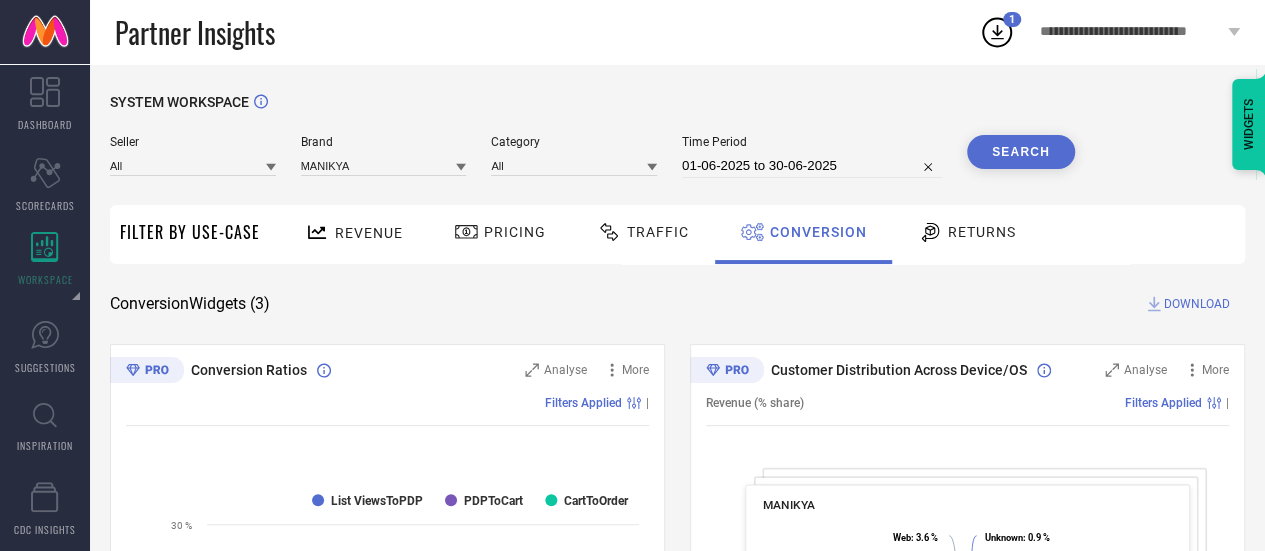 click on "Search" at bounding box center [1021, 152] 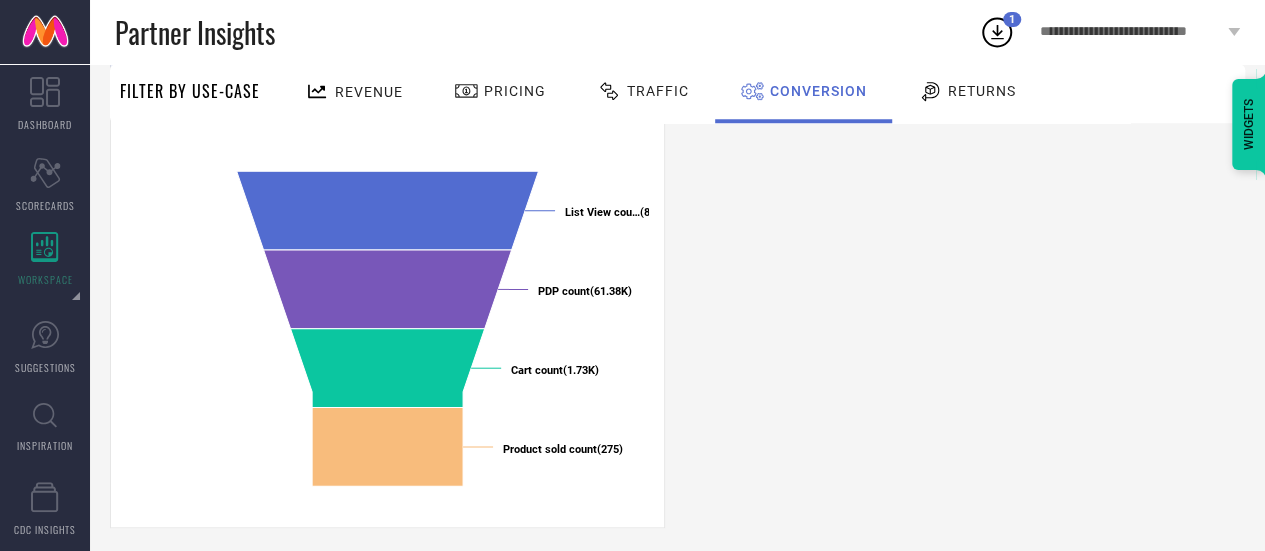scroll, scrollTop: 842, scrollLeft: 0, axis: vertical 